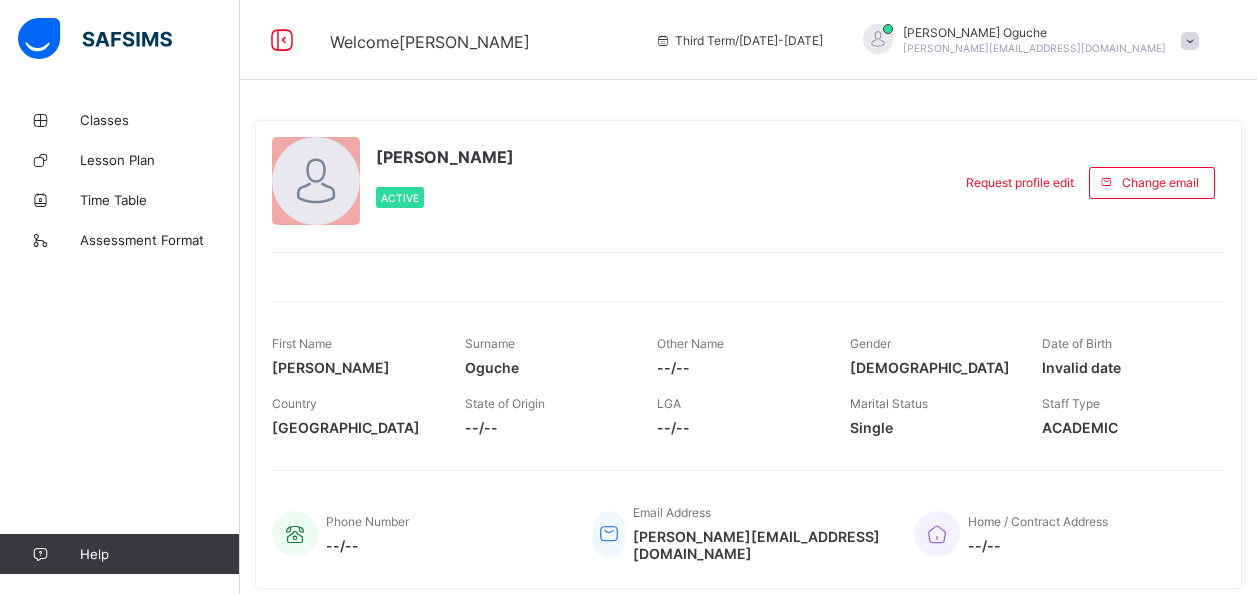 scroll, scrollTop: 0, scrollLeft: 0, axis: both 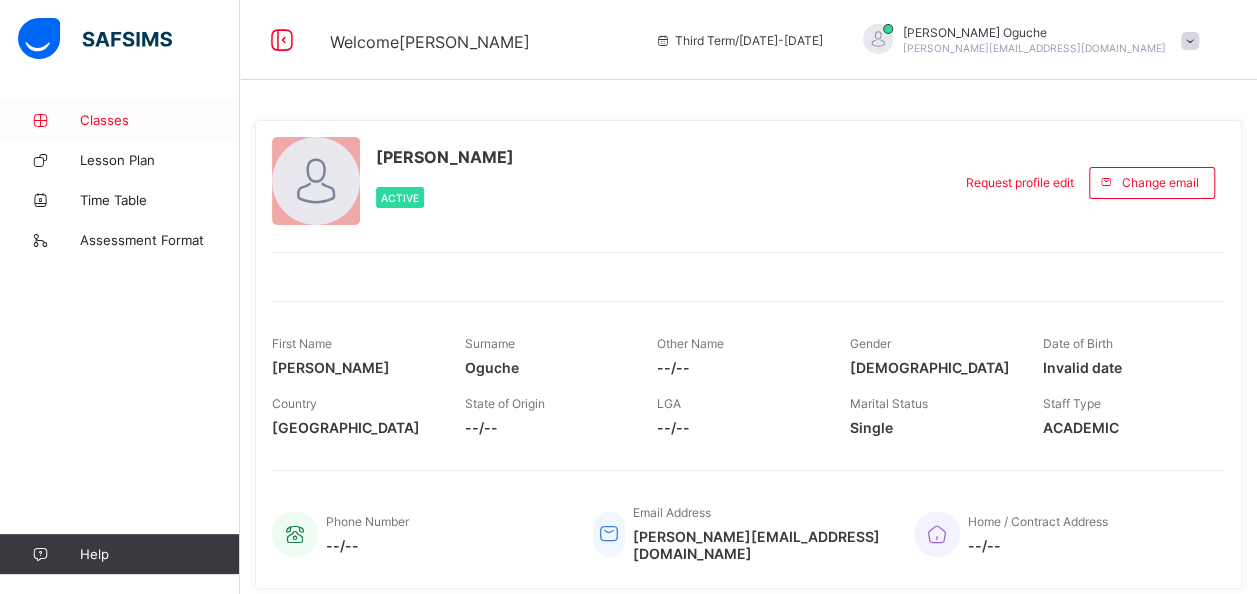 click on "Classes" at bounding box center [160, 120] 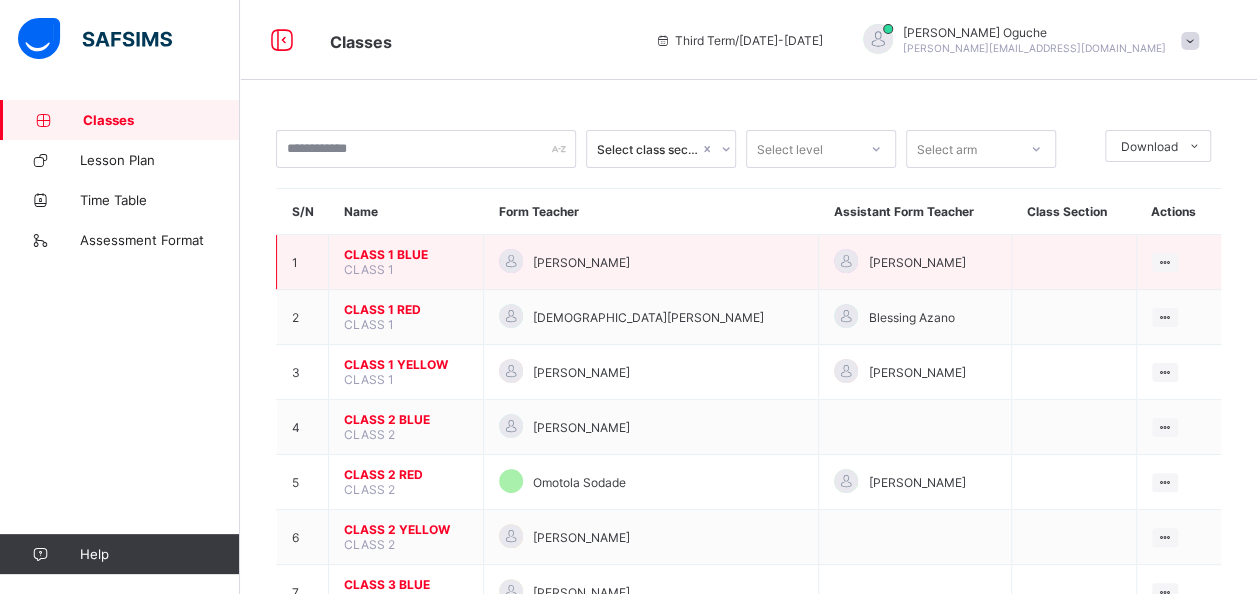 click on "CLASS 1   BLUE" at bounding box center (406, 254) 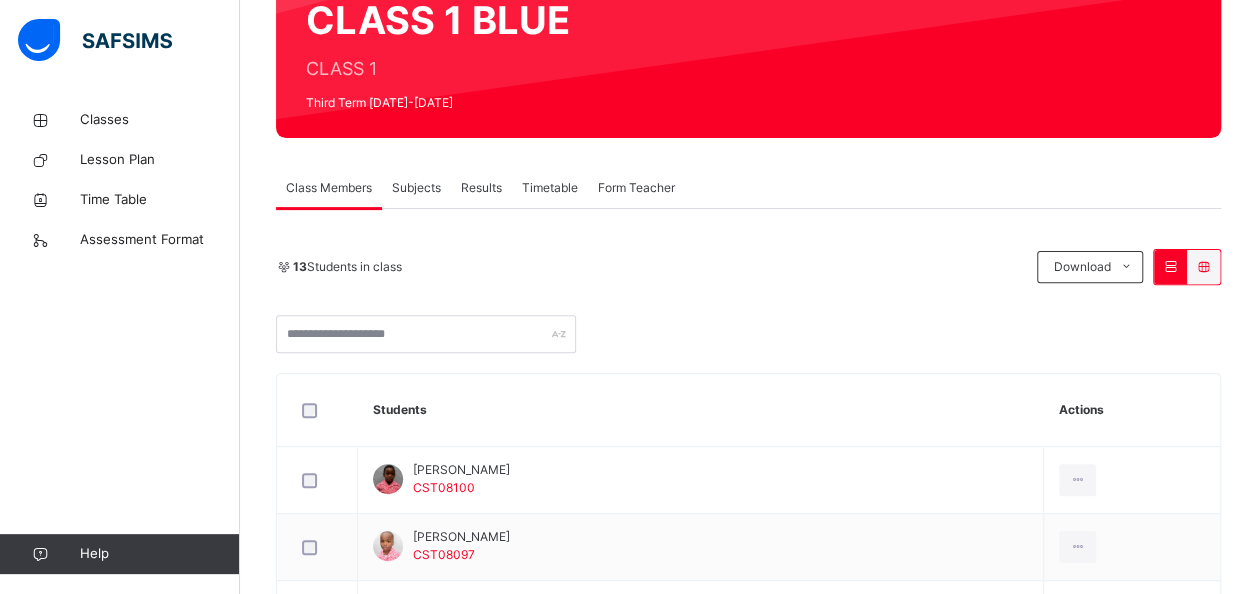 scroll, scrollTop: 0, scrollLeft: 0, axis: both 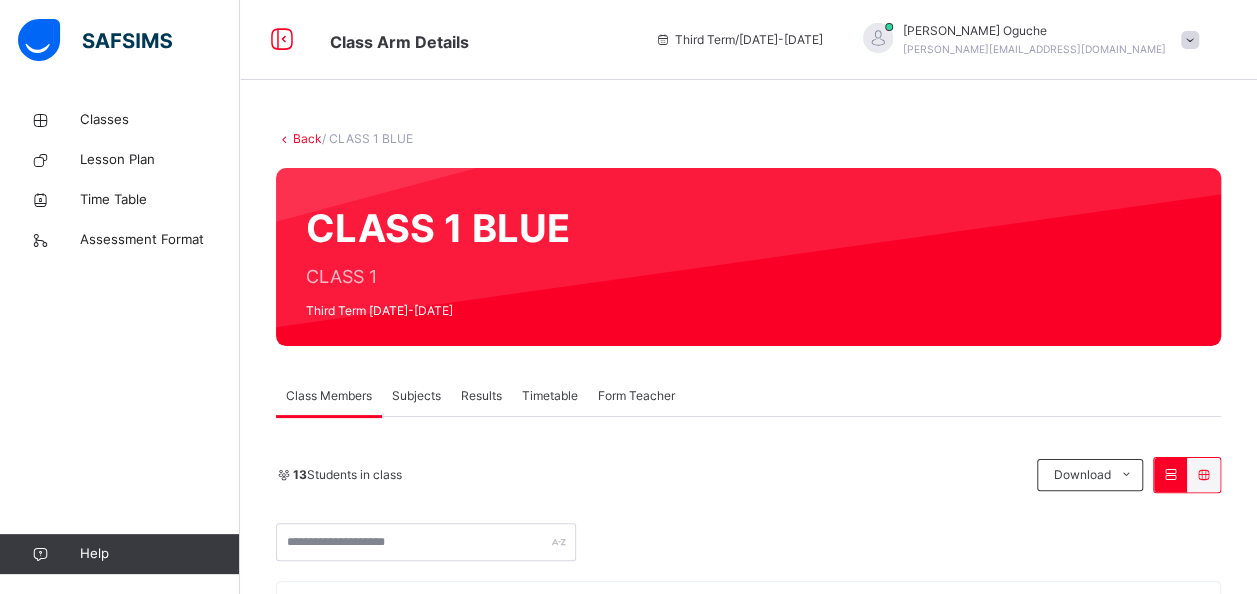 click on "Subjects" at bounding box center [416, 396] 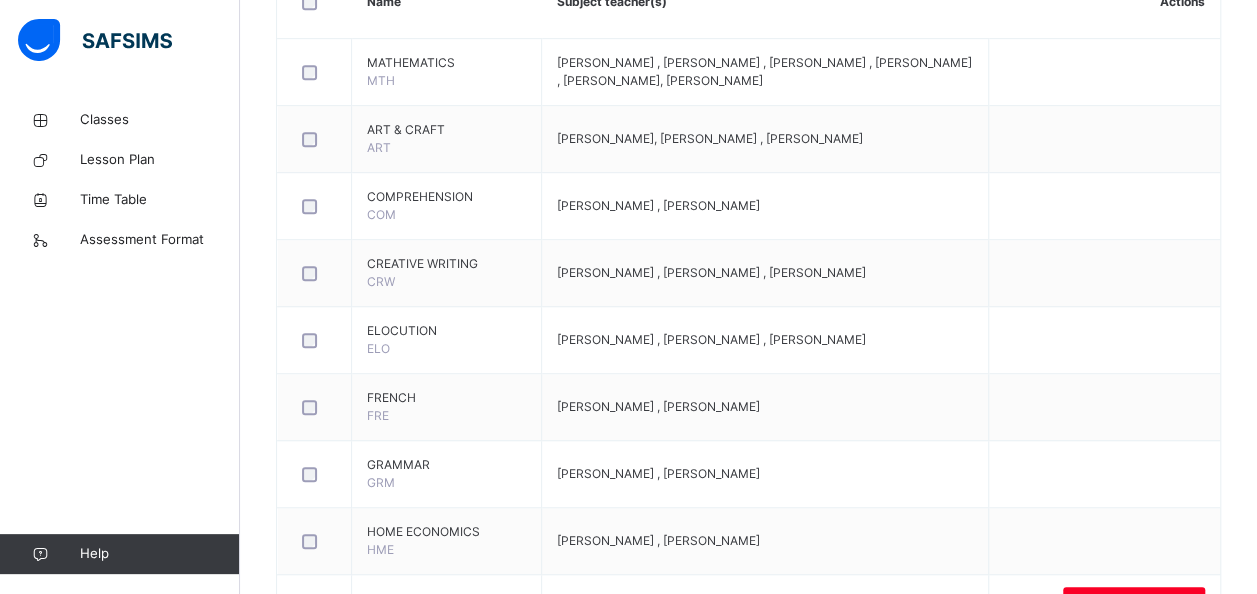 scroll, scrollTop: 728, scrollLeft: 0, axis: vertical 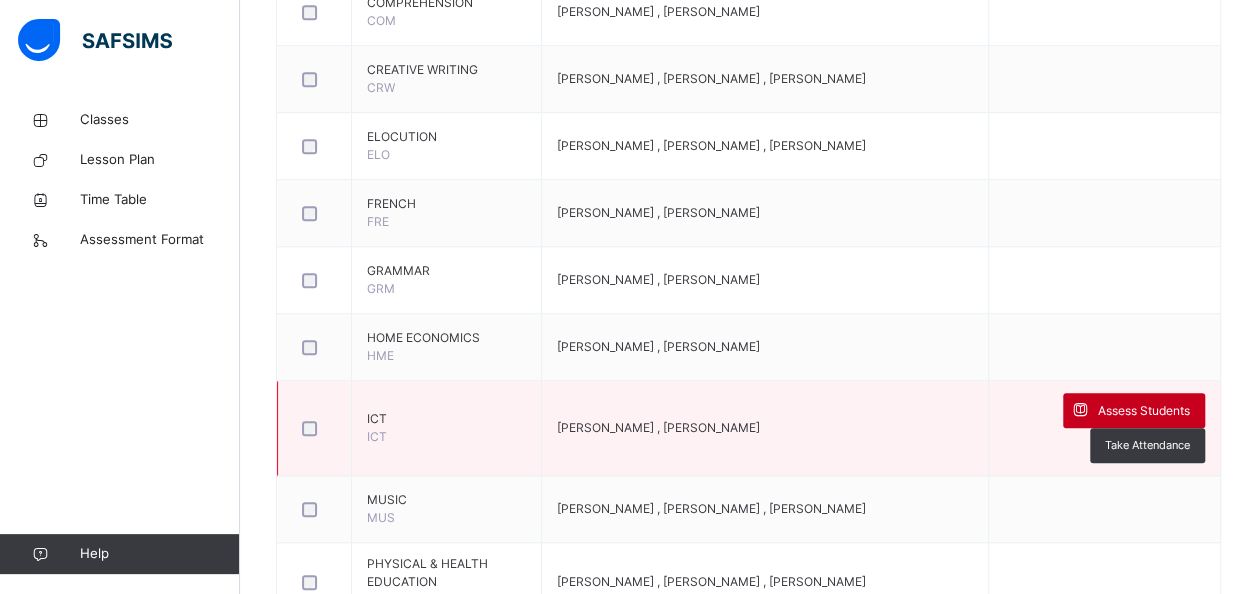 click on "Assess Students" at bounding box center (1144, 411) 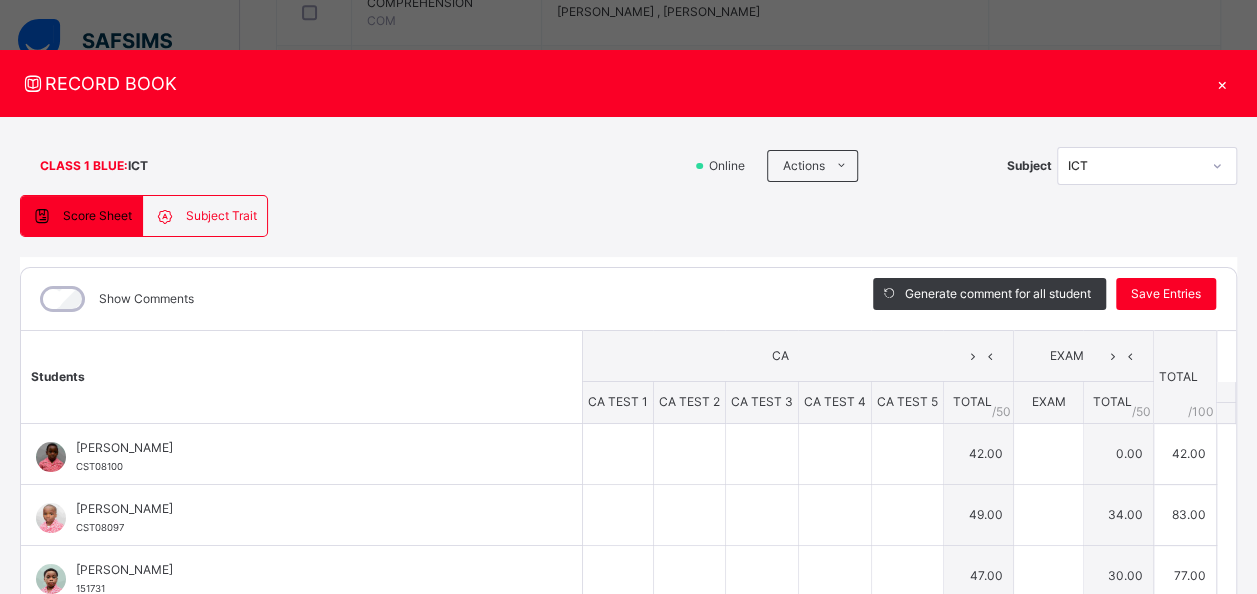 type on "*" 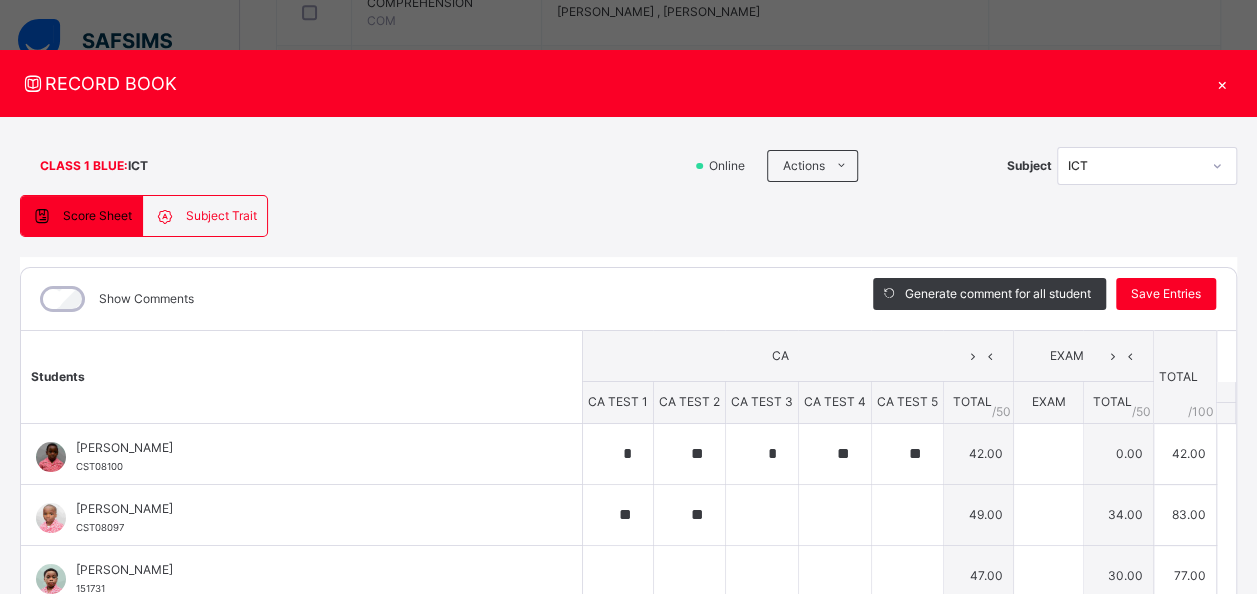 type on "*" 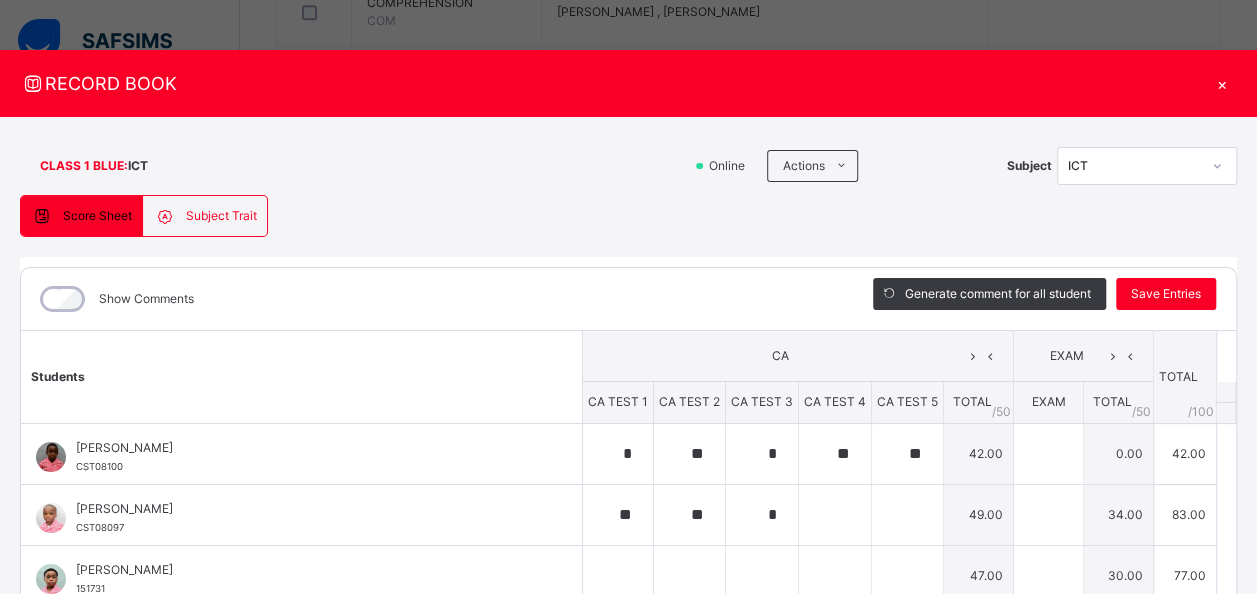 type on "**" 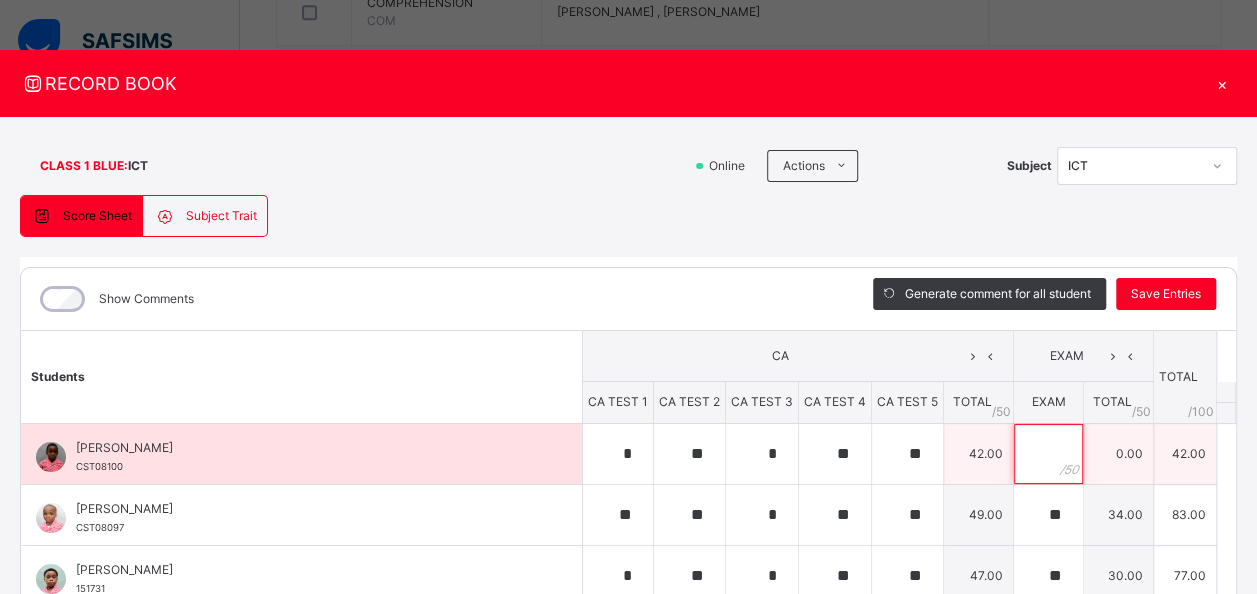 click at bounding box center [1048, 454] 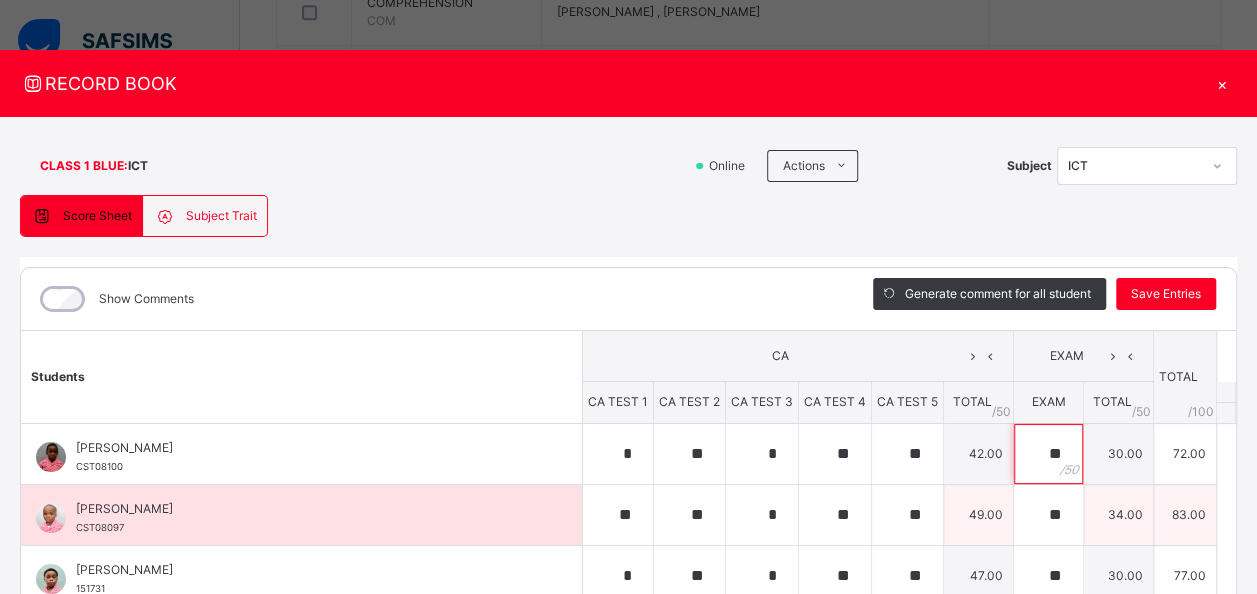 type on "**" 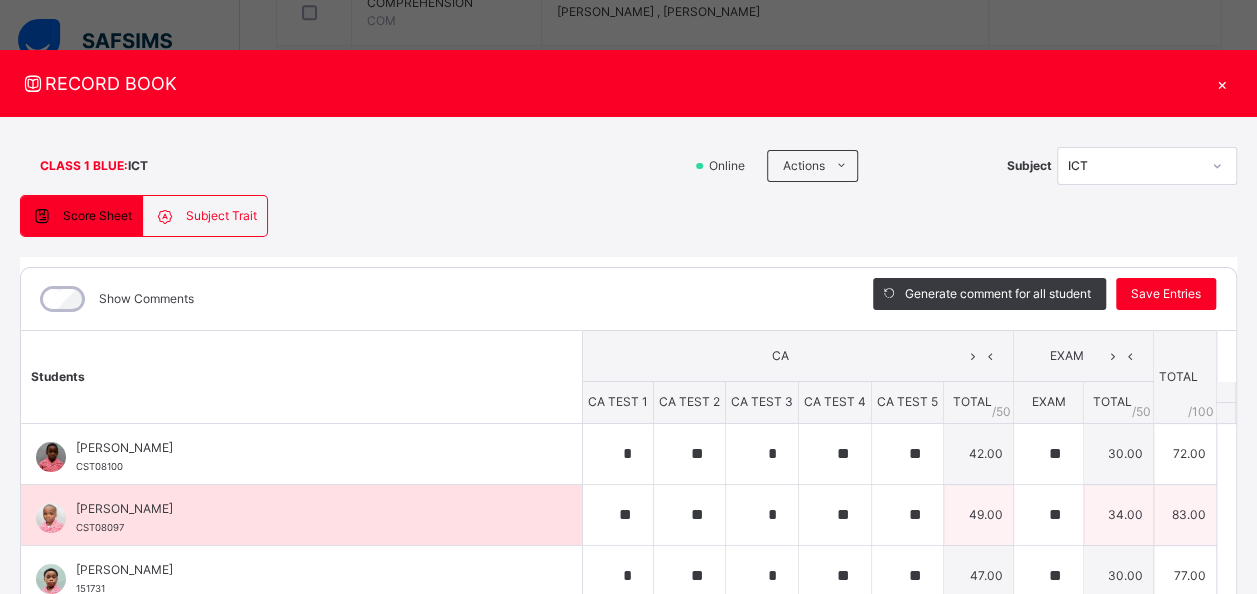 click on "34.00" at bounding box center (1118, 514) 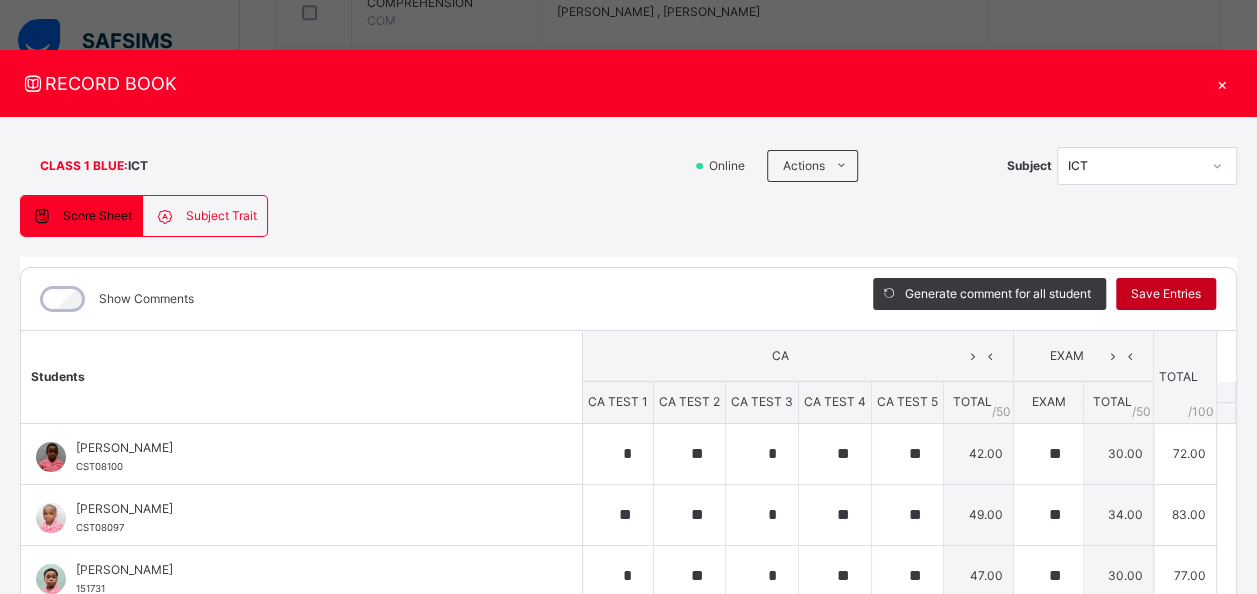 click on "Save Entries" at bounding box center [1166, 294] 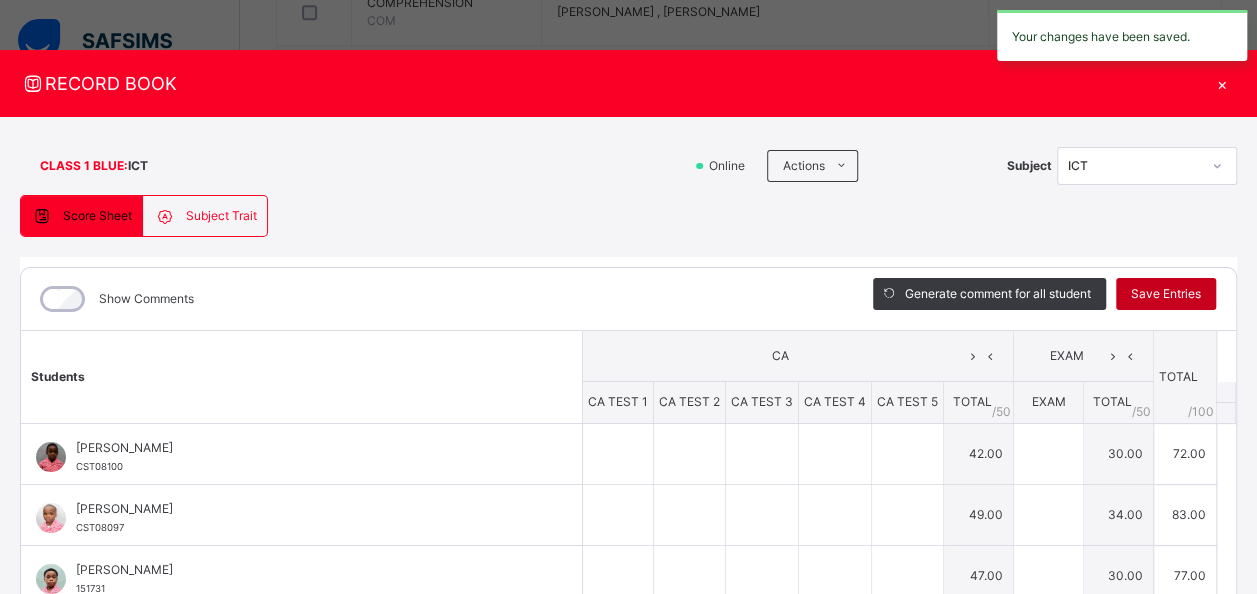 type on "*" 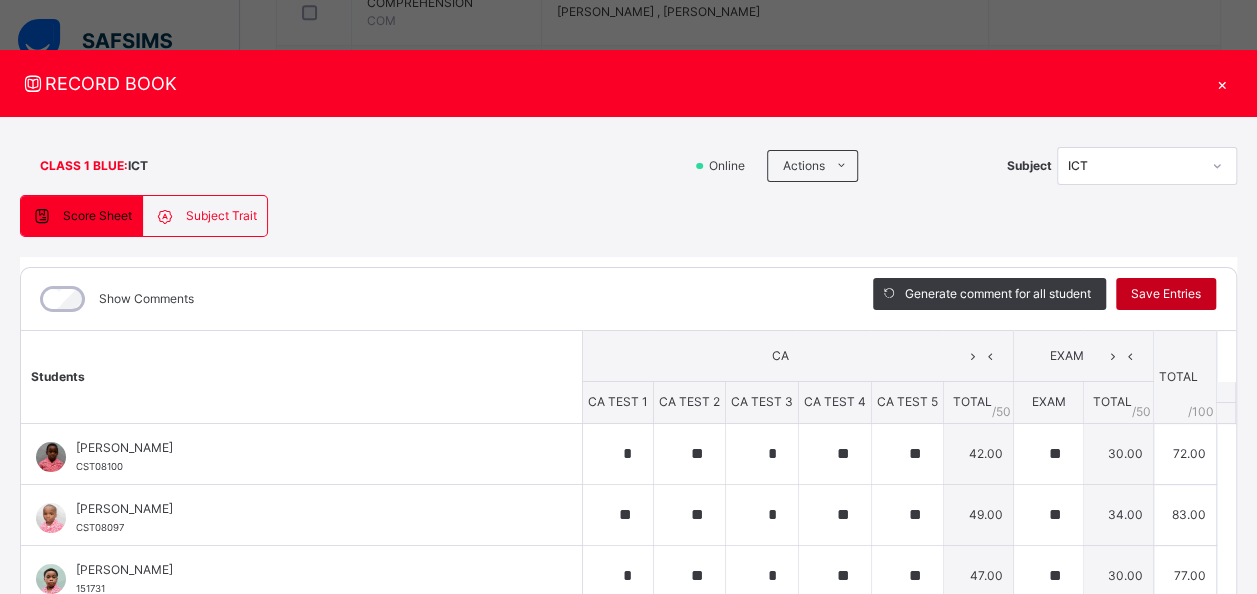 scroll, scrollTop: 381, scrollLeft: 0, axis: vertical 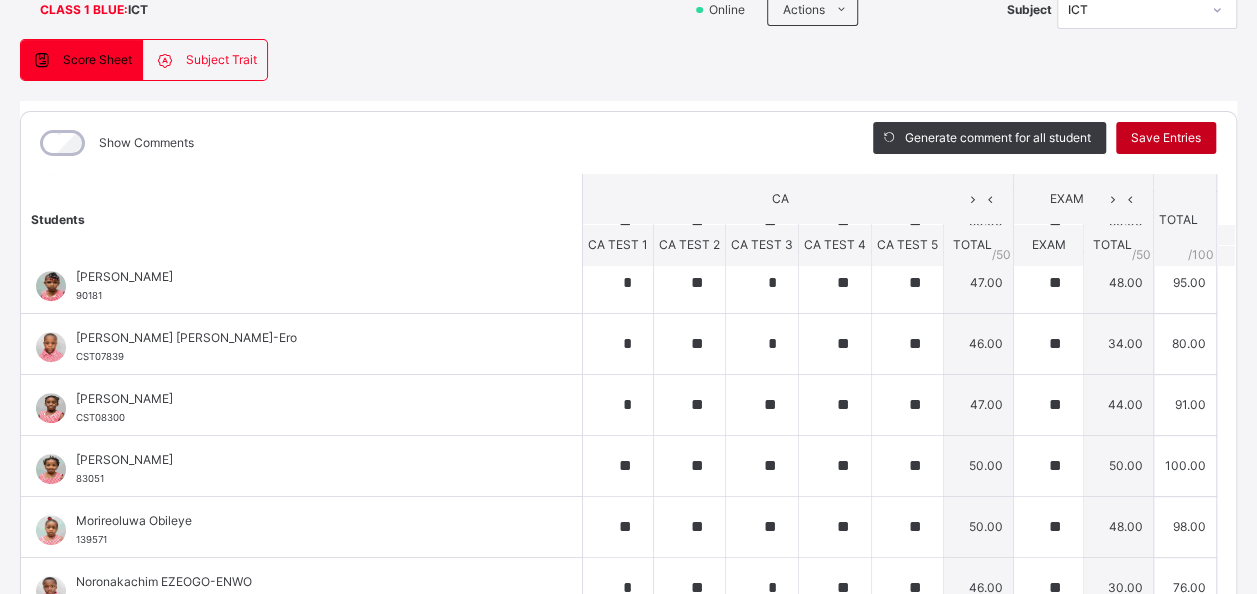 click on "Save Entries" at bounding box center (1166, 138) 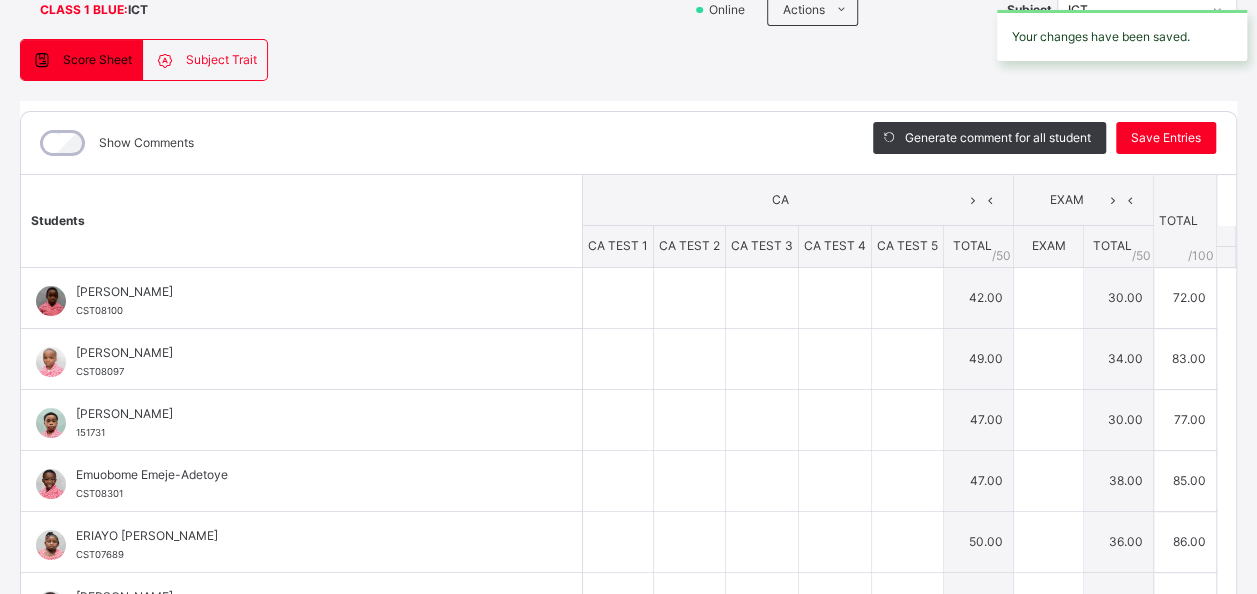 type on "*" 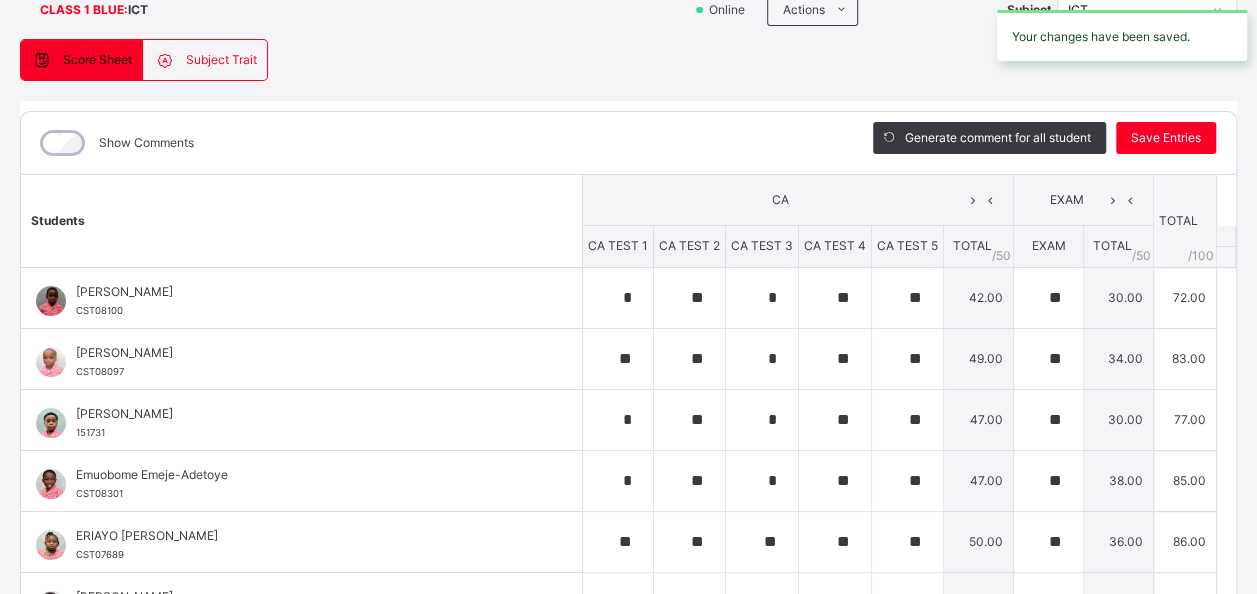 type on "**" 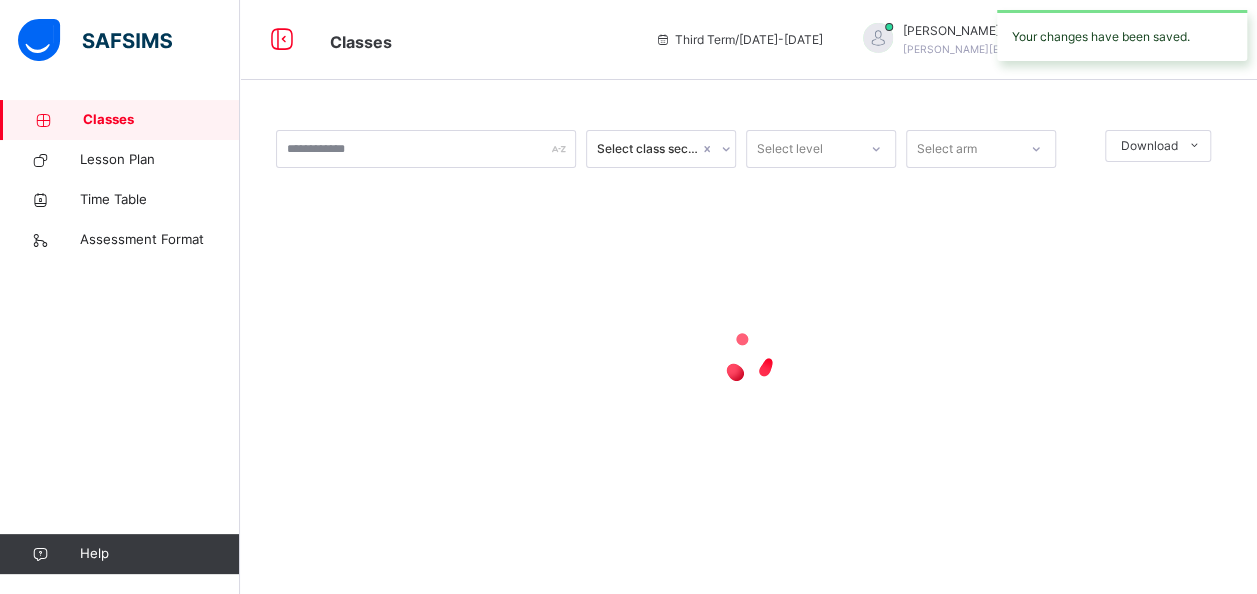scroll, scrollTop: 0, scrollLeft: 0, axis: both 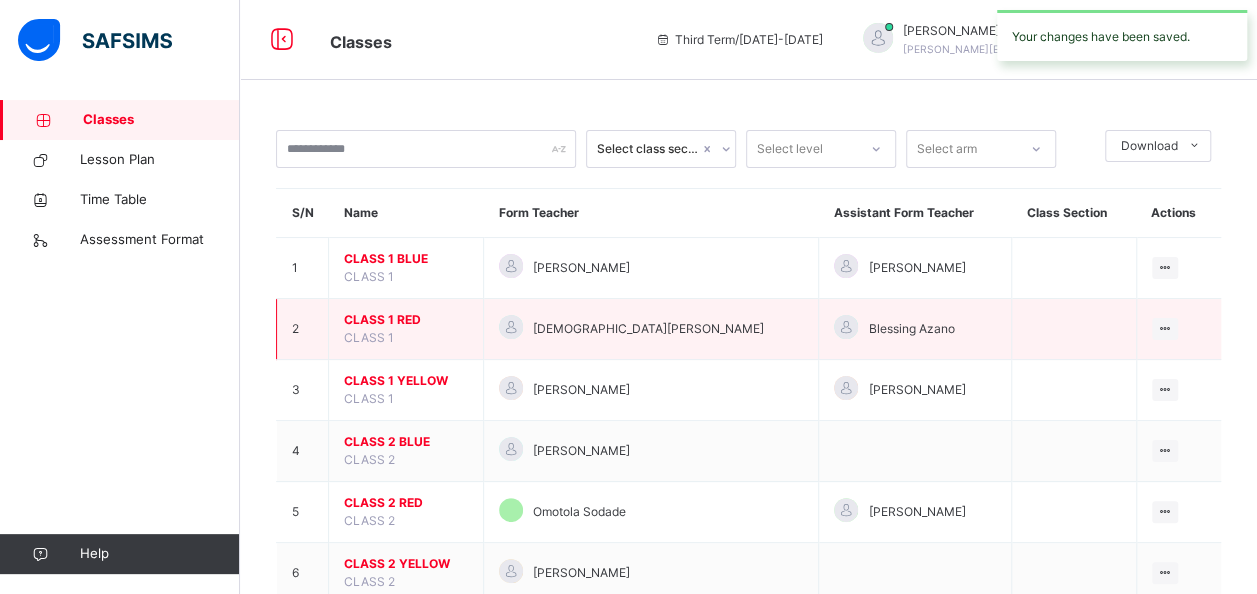 click on "CLASS 1   RED" at bounding box center [406, 320] 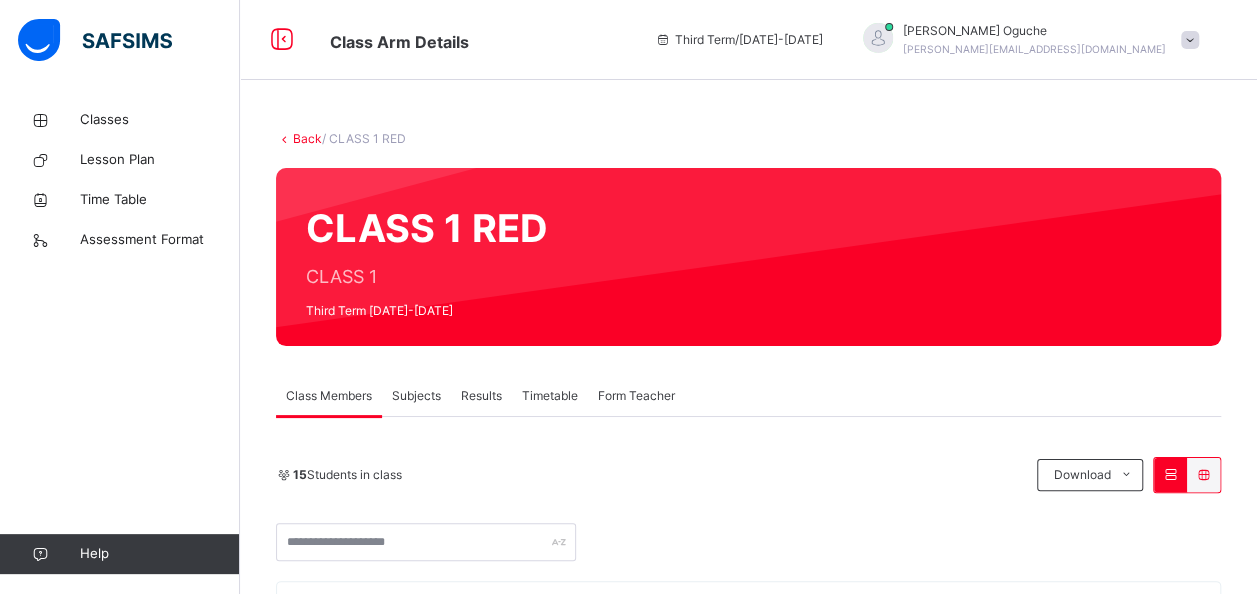 click on "Subjects" at bounding box center [416, 396] 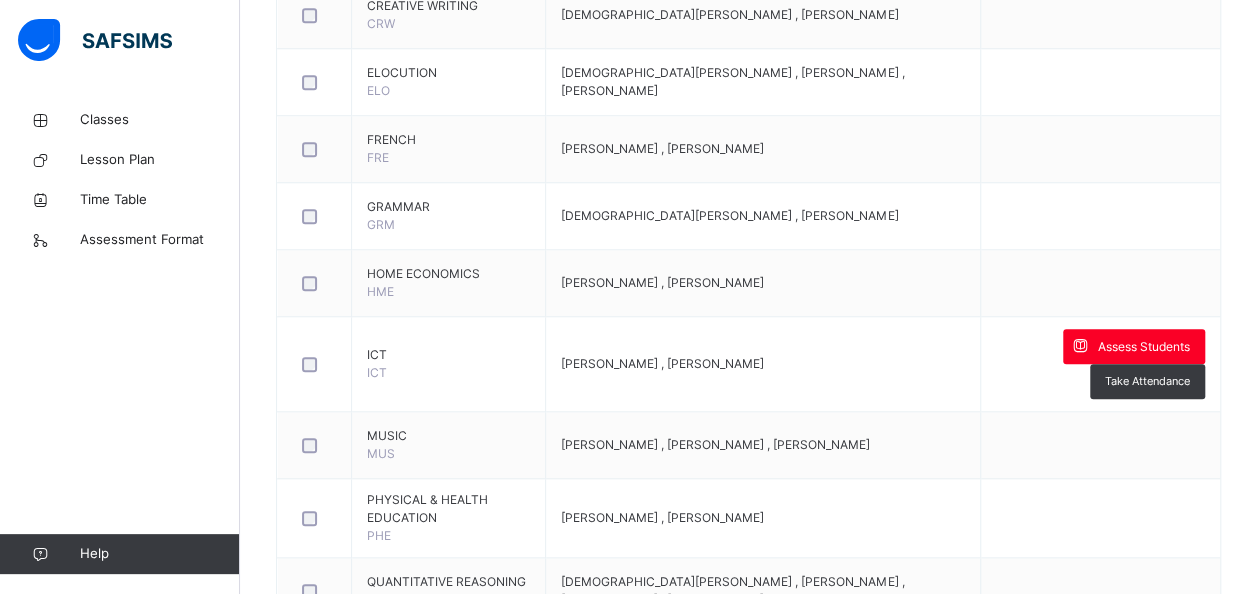 scroll, scrollTop: 800, scrollLeft: 0, axis: vertical 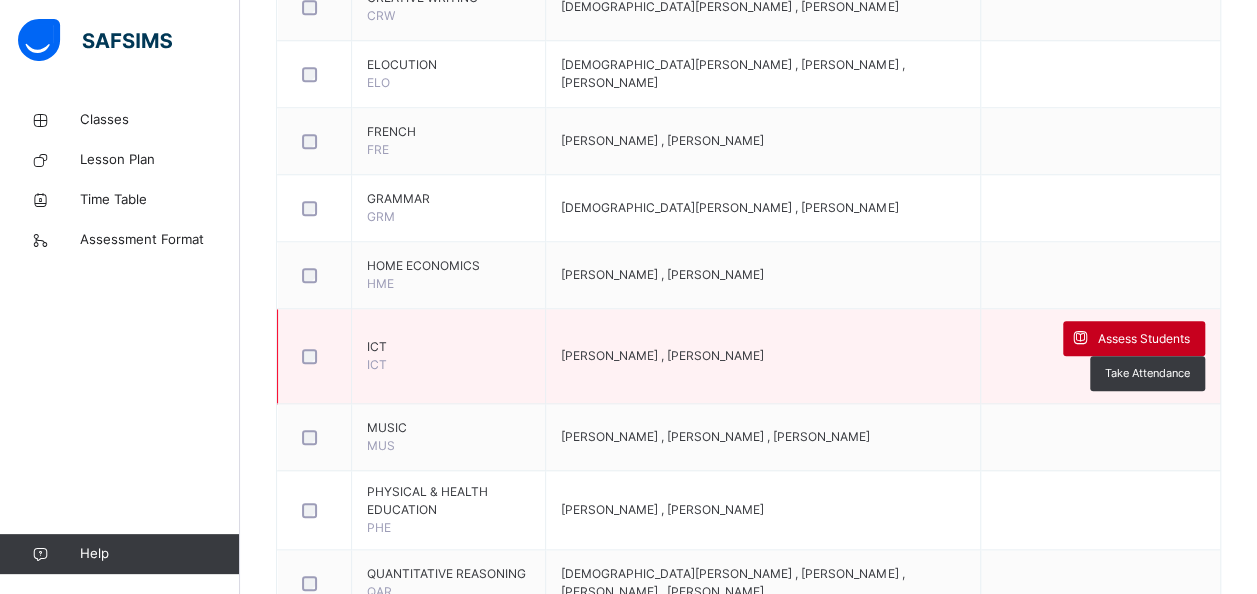 click on "Assess Students" at bounding box center [1144, 339] 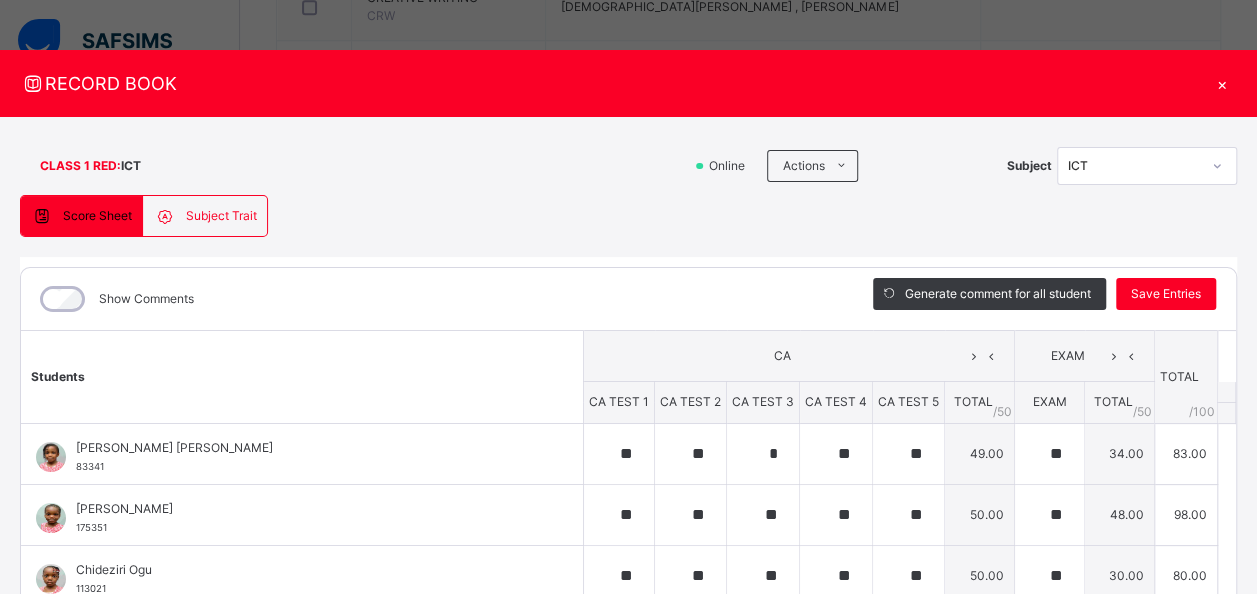 scroll, scrollTop: 502, scrollLeft: 0, axis: vertical 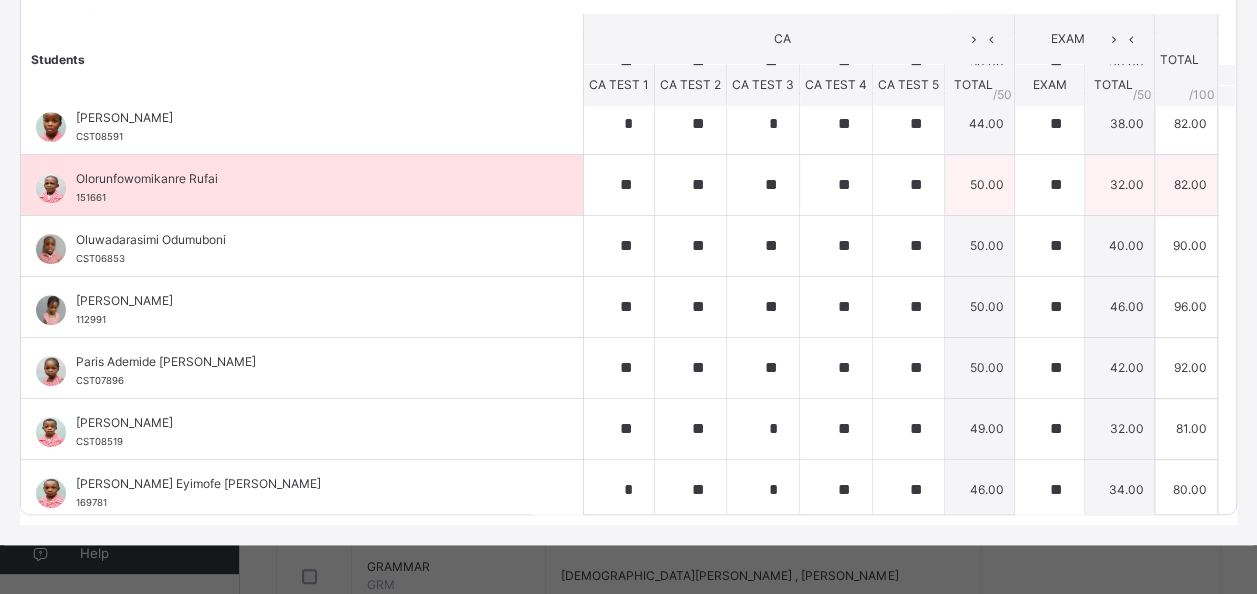 click on "82.00" at bounding box center [1186, 184] 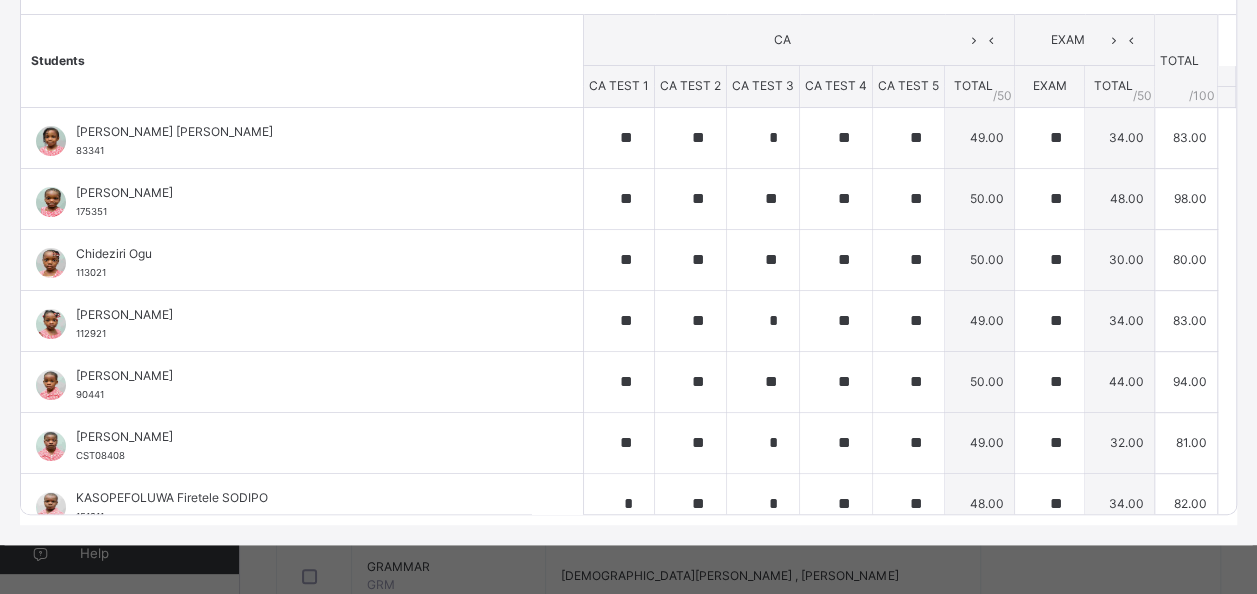 scroll, scrollTop: 502, scrollLeft: 0, axis: vertical 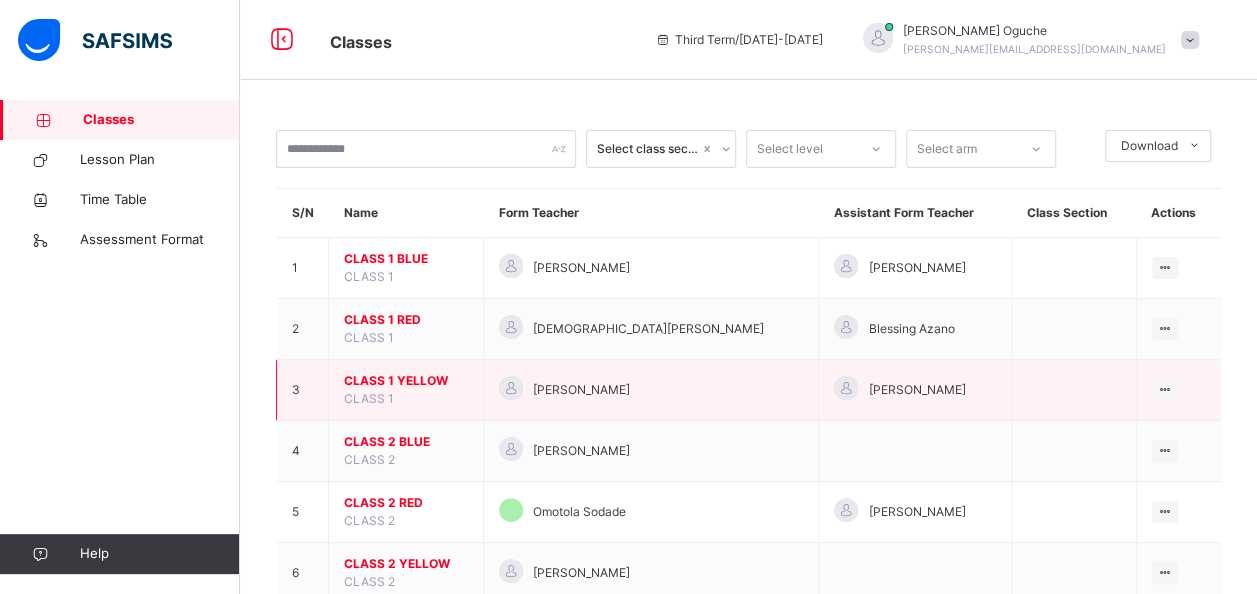 click on "CLASS 1   YELLOW" at bounding box center (406, 381) 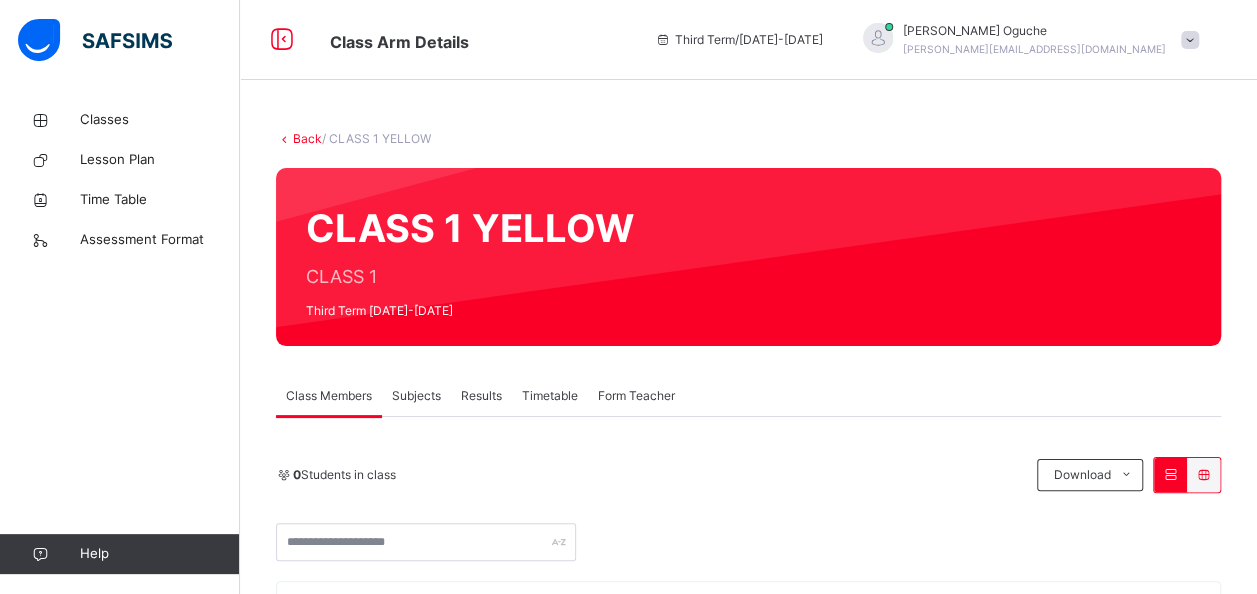 click on "Subjects" at bounding box center [416, 396] 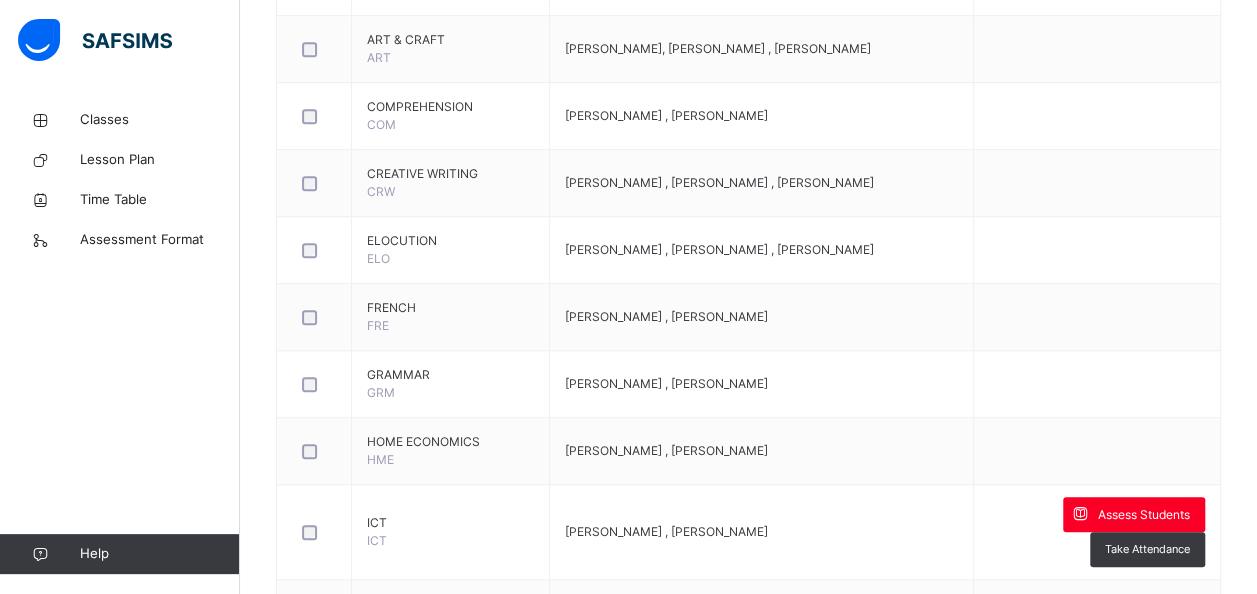 scroll, scrollTop: 640, scrollLeft: 0, axis: vertical 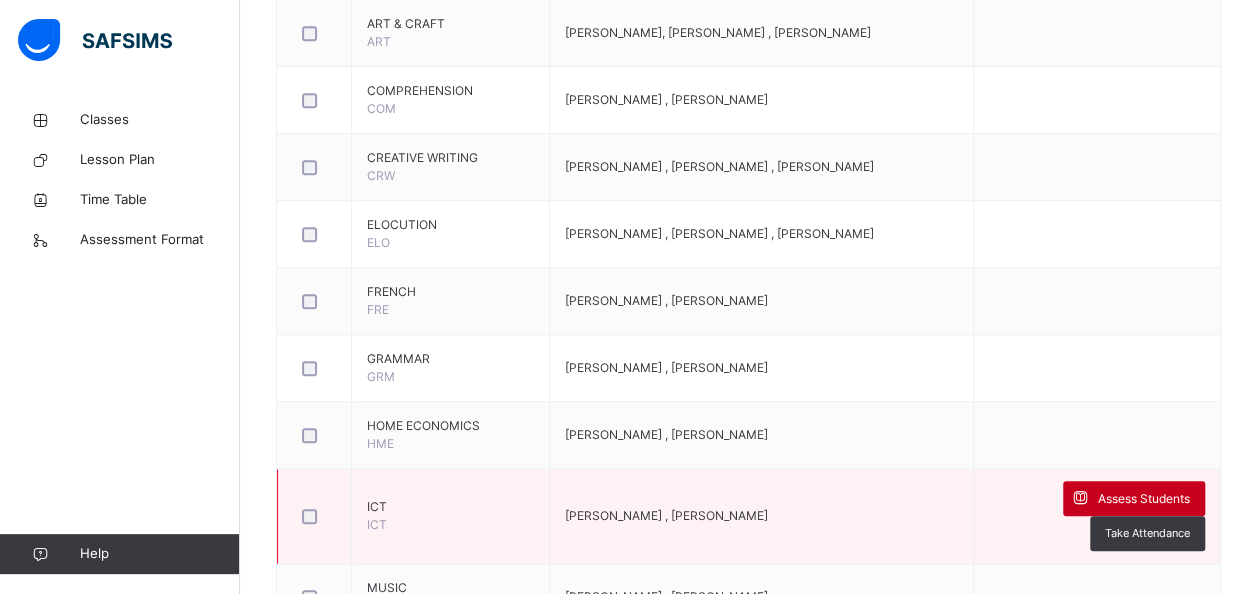click on "Assess Students" at bounding box center [1144, 499] 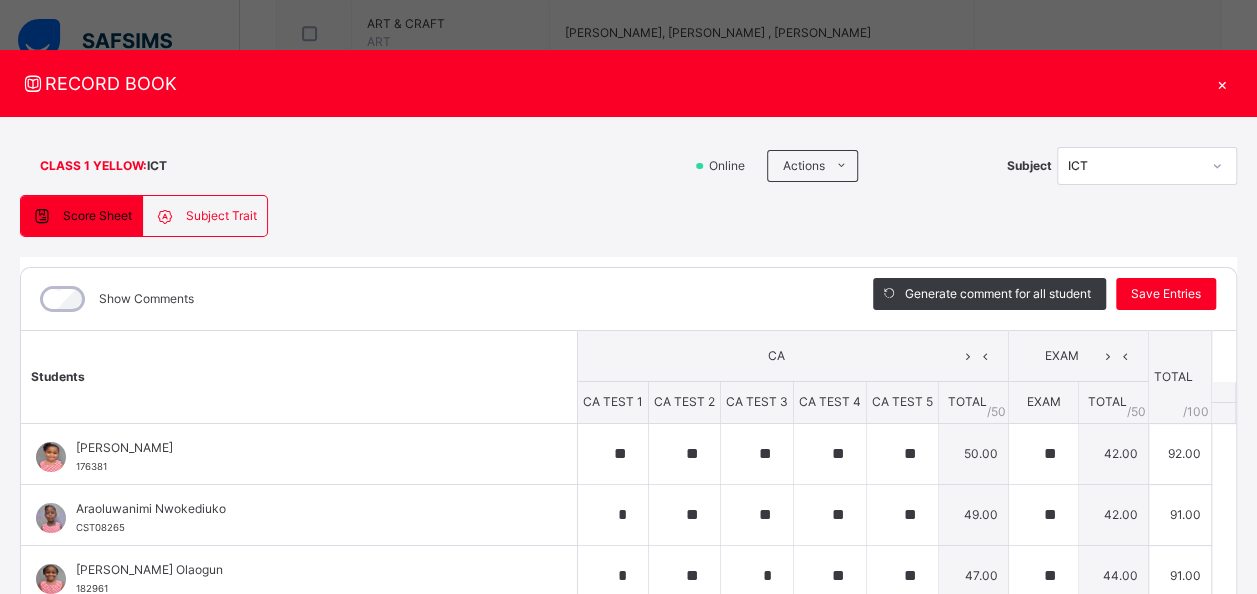 scroll, scrollTop: 473, scrollLeft: 0, axis: vertical 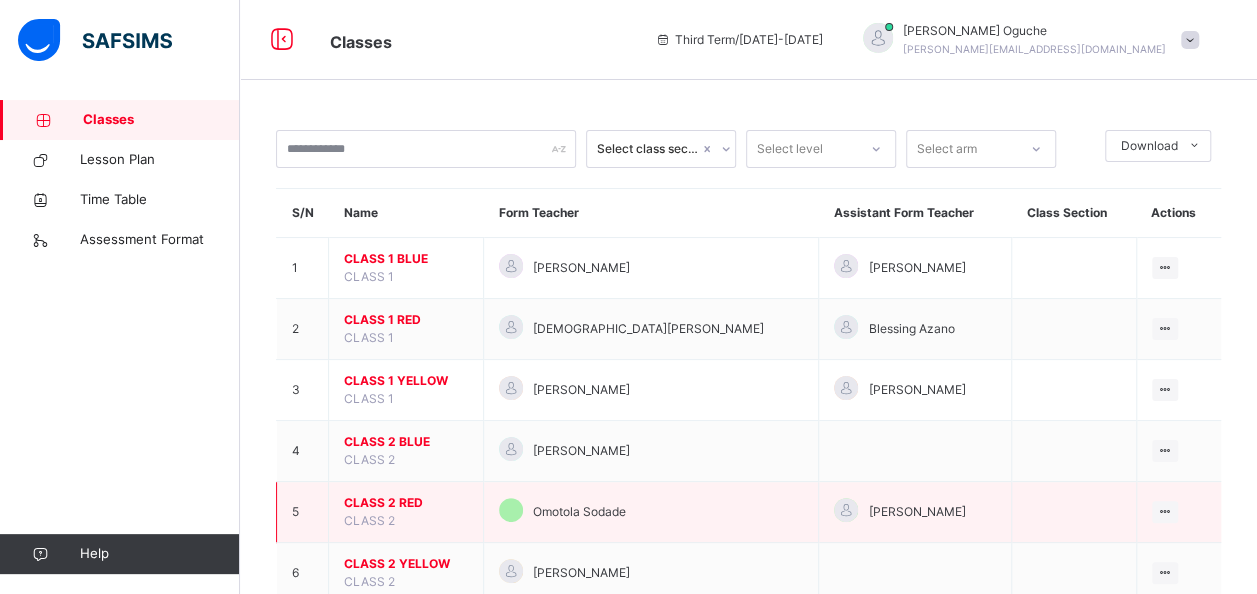 click on "CLASS 2   RED" at bounding box center (406, 503) 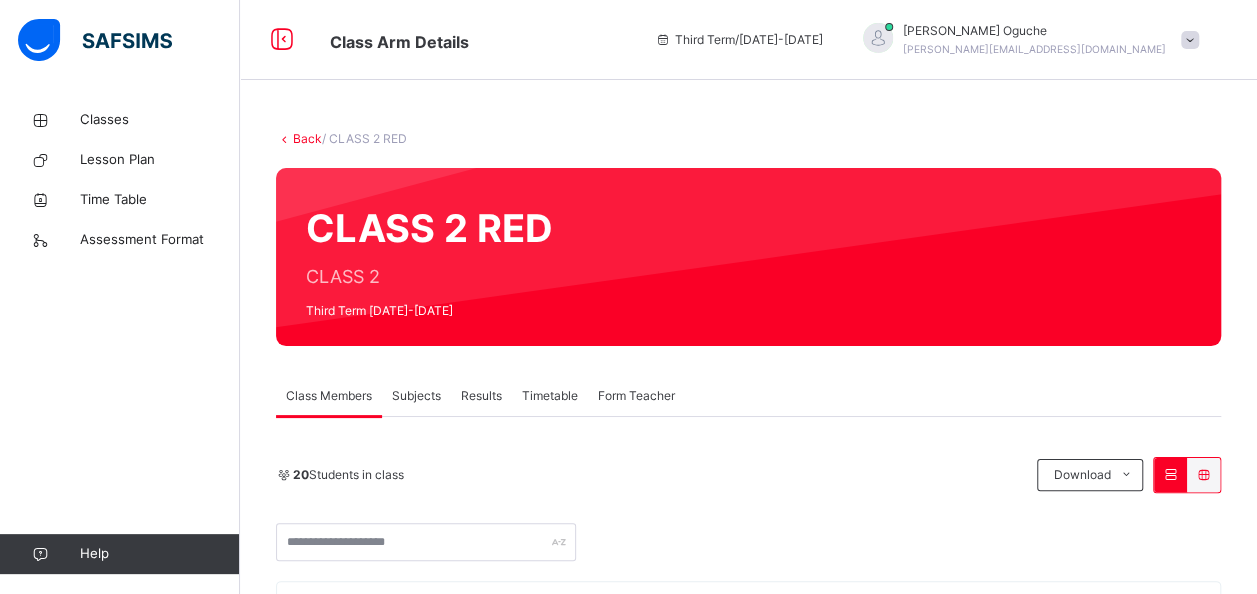 click on "Subjects" at bounding box center [416, 396] 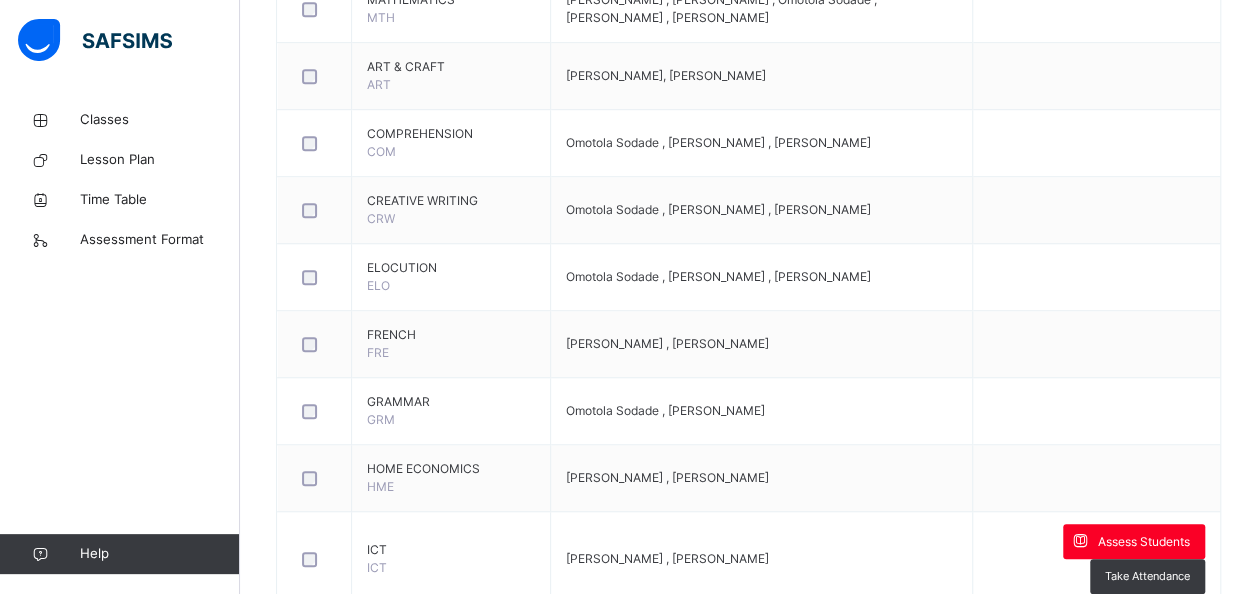 scroll, scrollTop: 808, scrollLeft: 0, axis: vertical 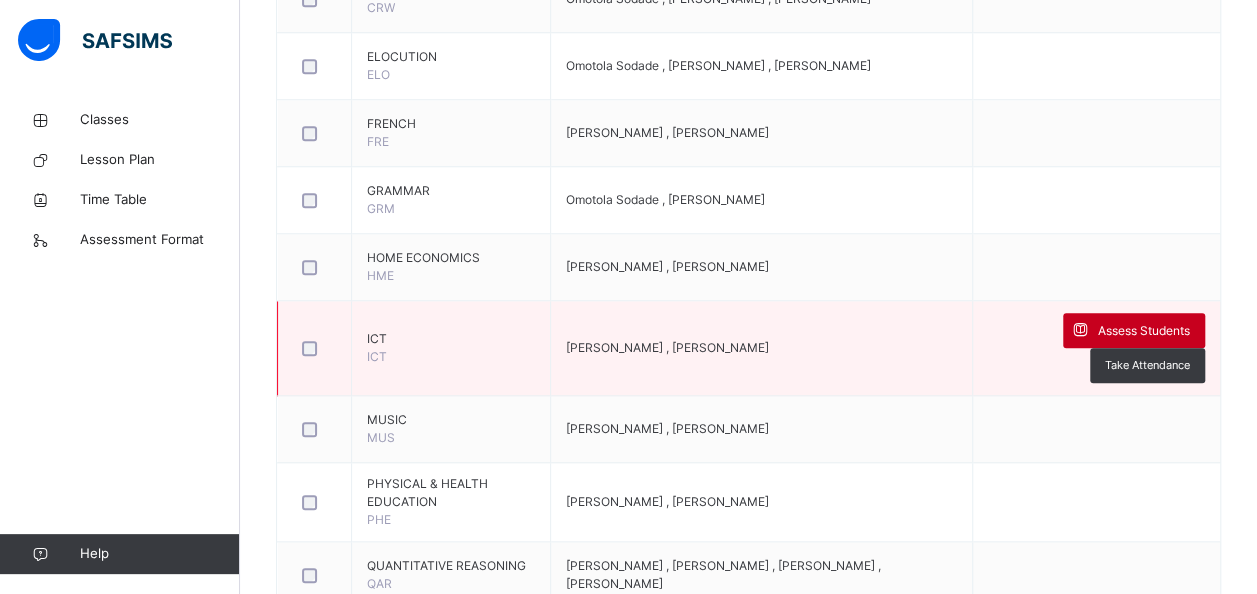 click on "Assess Students" at bounding box center [1144, 331] 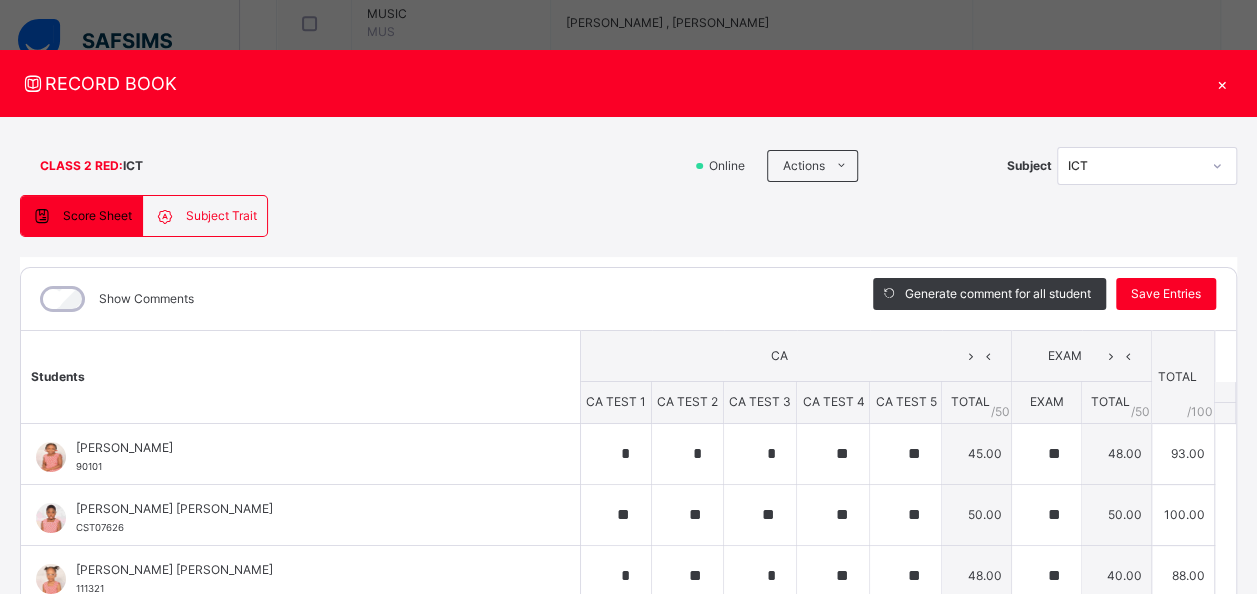 scroll, scrollTop: 0, scrollLeft: 0, axis: both 